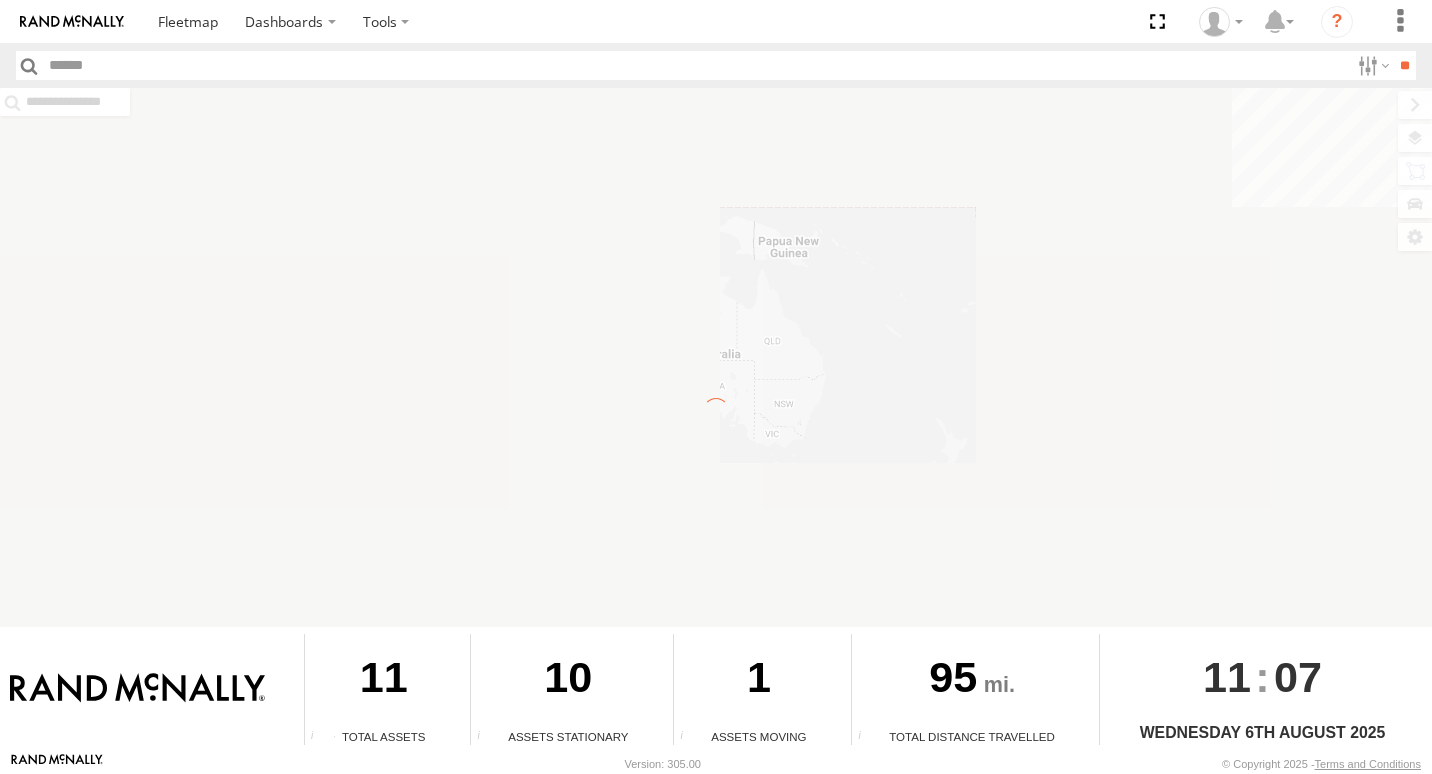 scroll, scrollTop: 0, scrollLeft: 0, axis: both 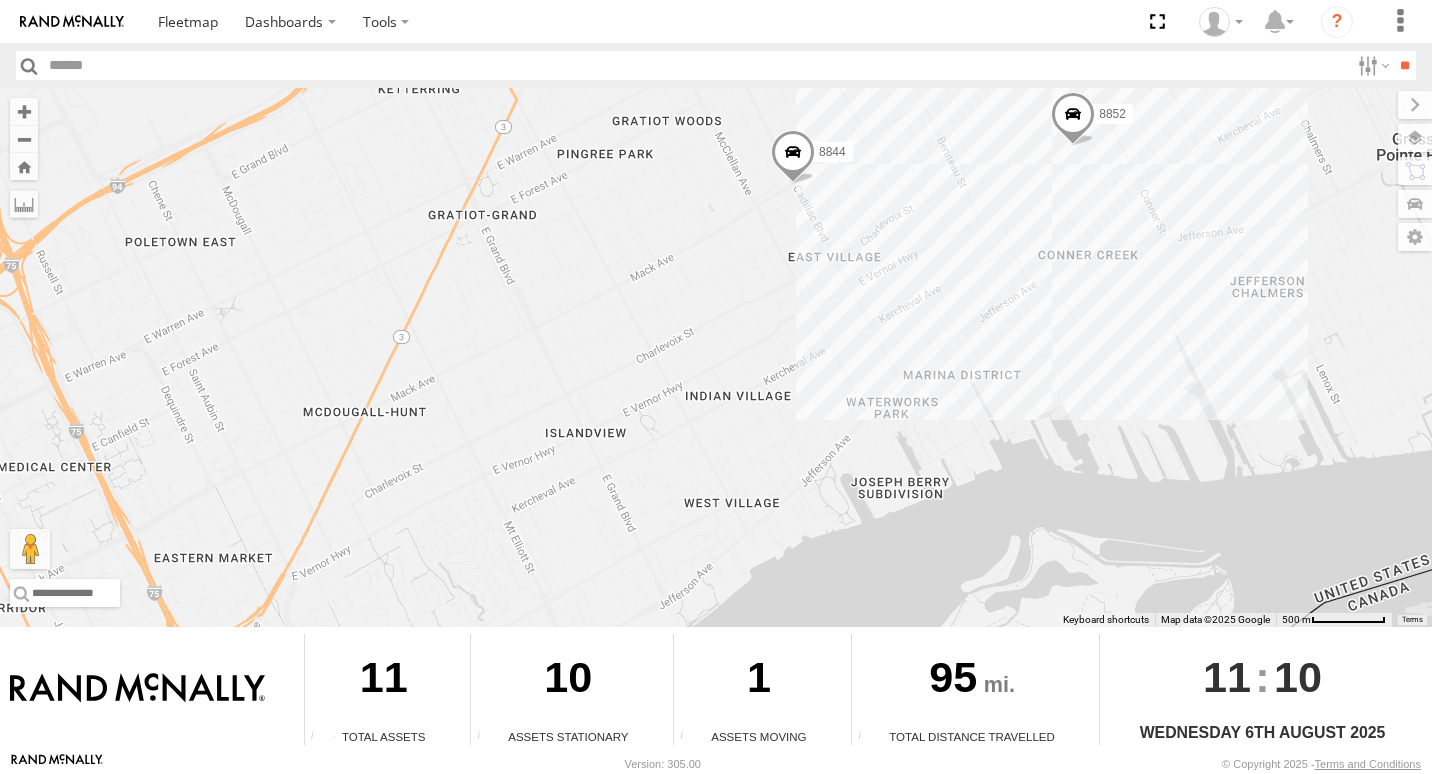 drag, startPoint x: 858, startPoint y: 173, endPoint x: 789, endPoint y: 456, distance: 291.29022 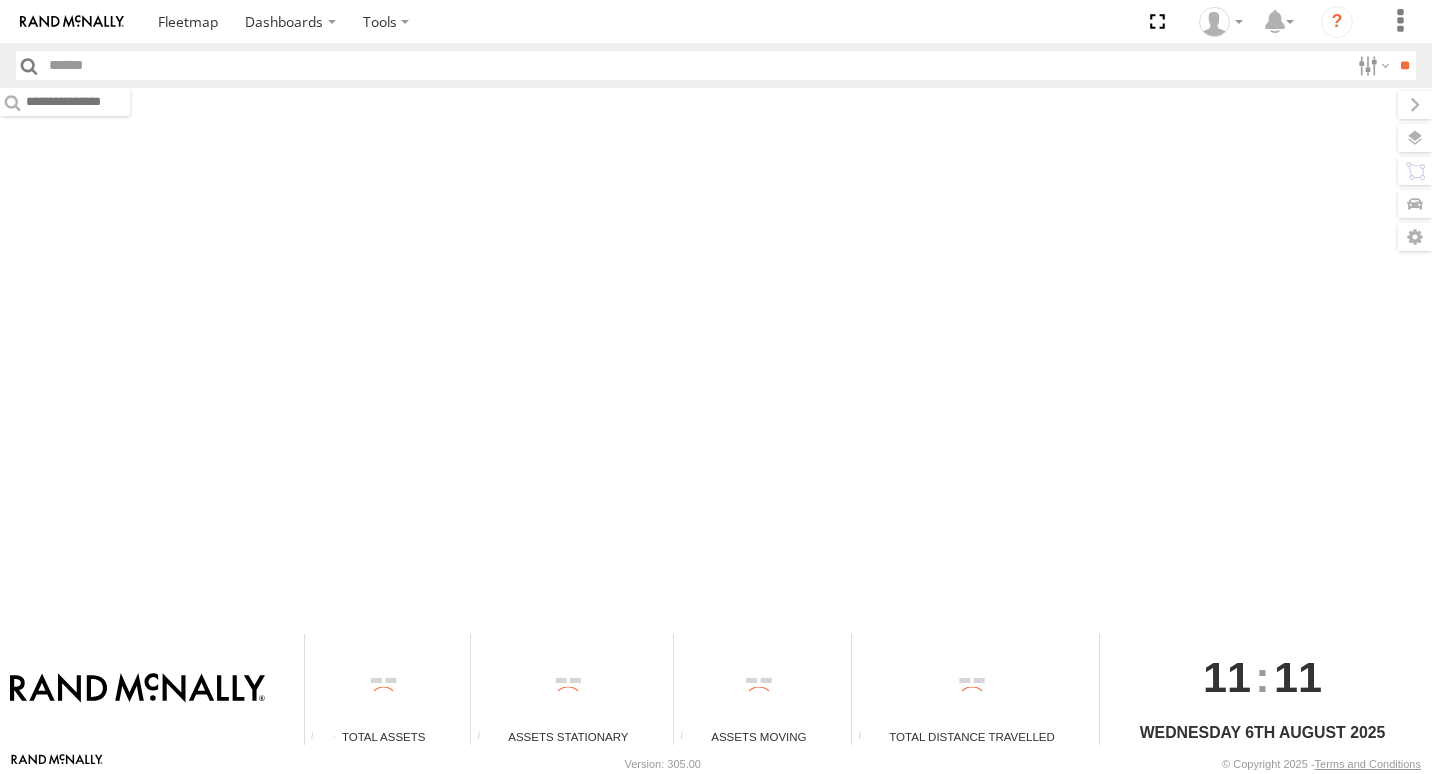 scroll, scrollTop: 0, scrollLeft: 0, axis: both 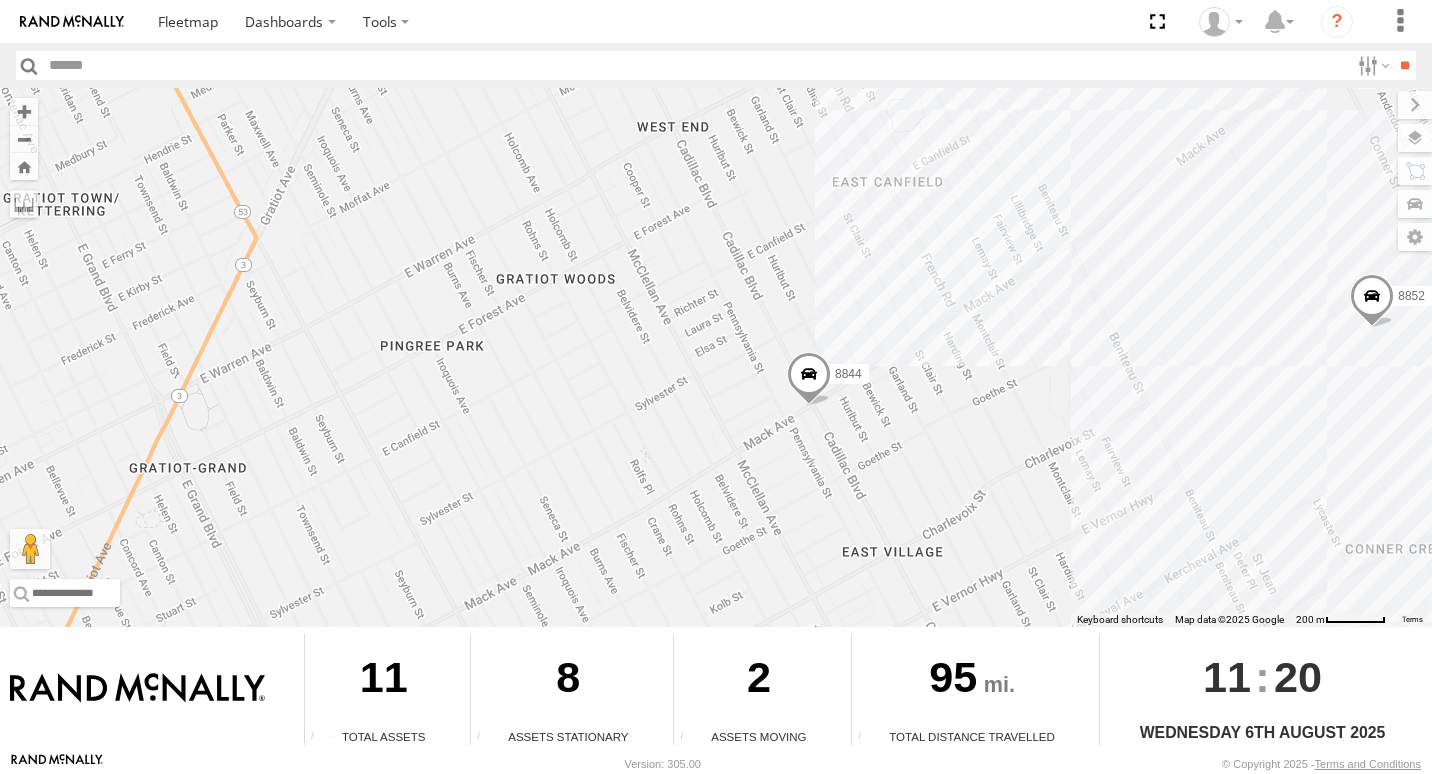click at bounding box center [809, 379] 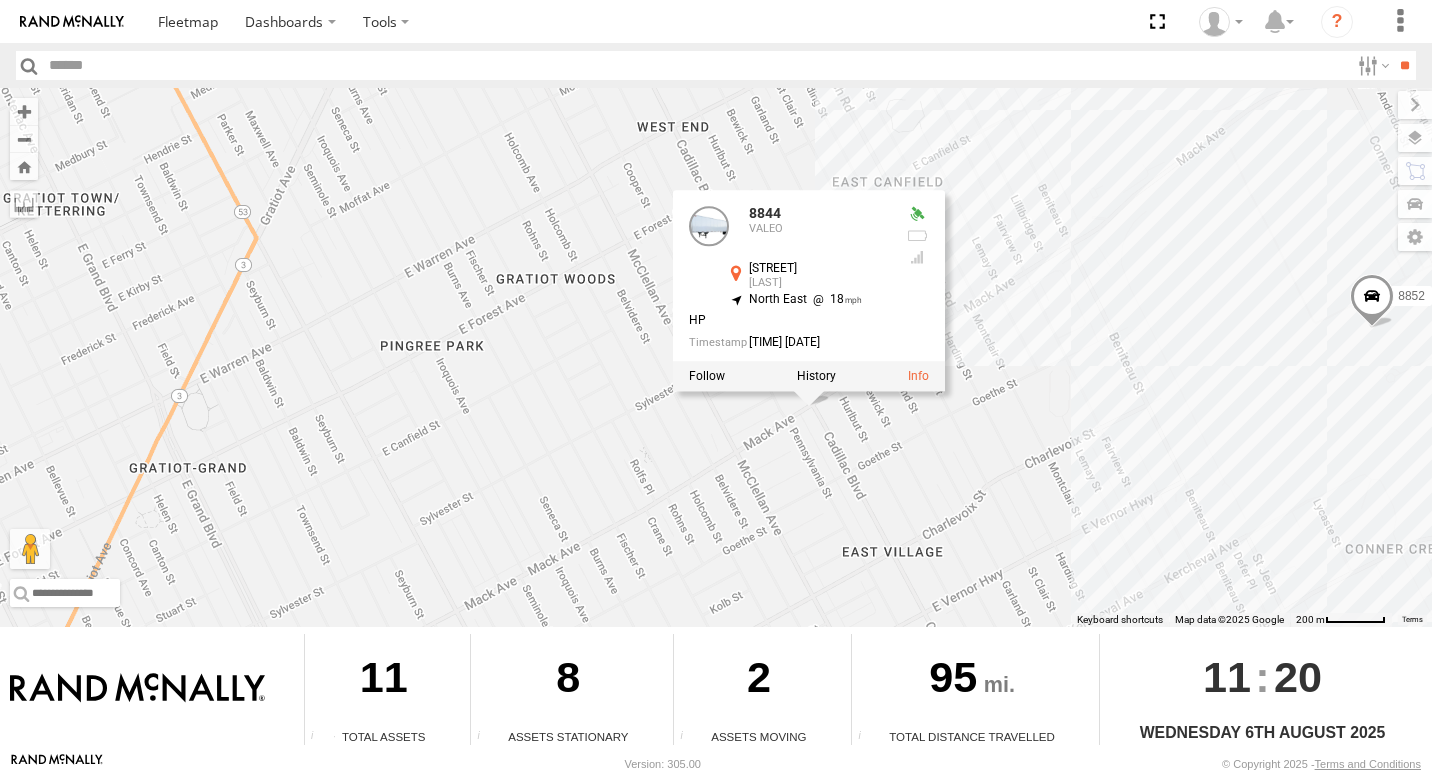 click at bounding box center (809, 376) 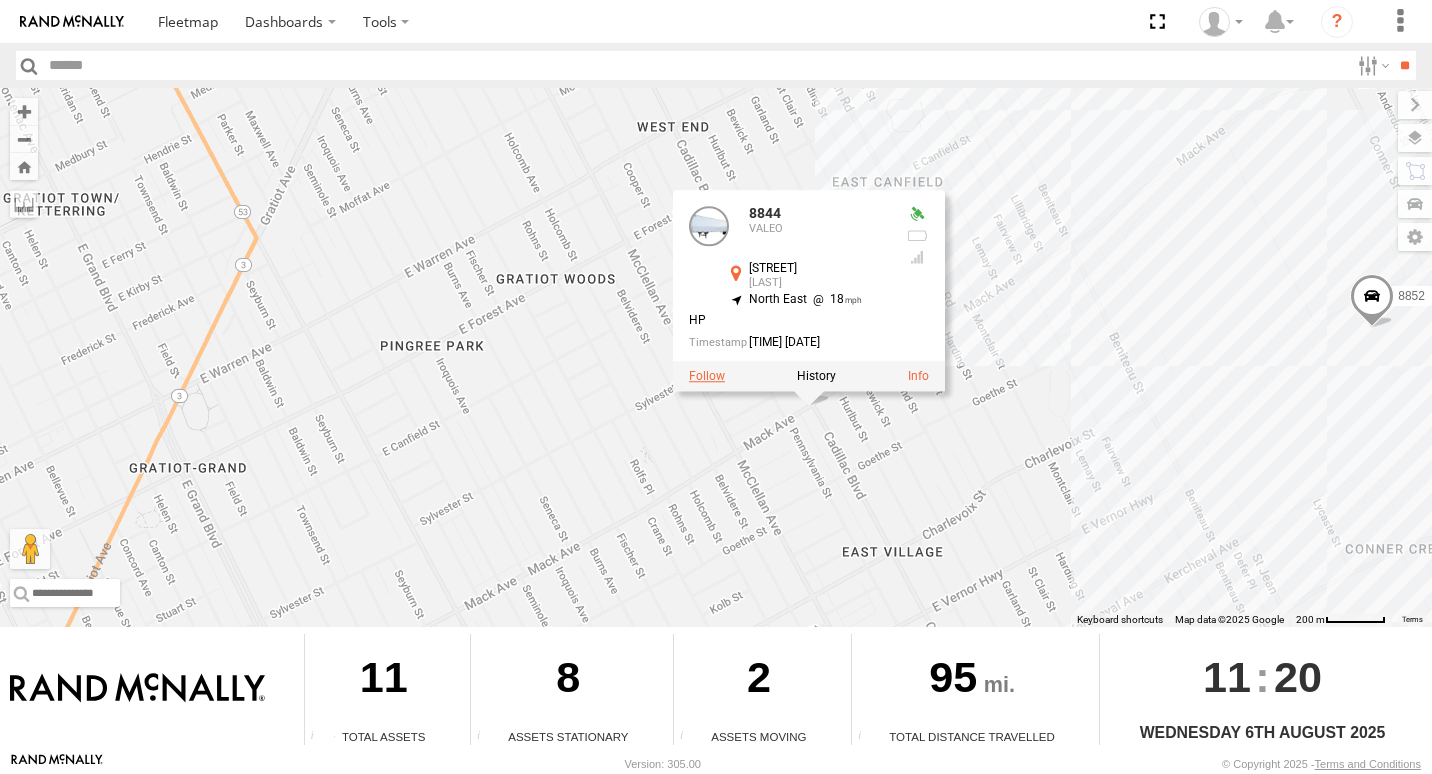click at bounding box center [707, 376] 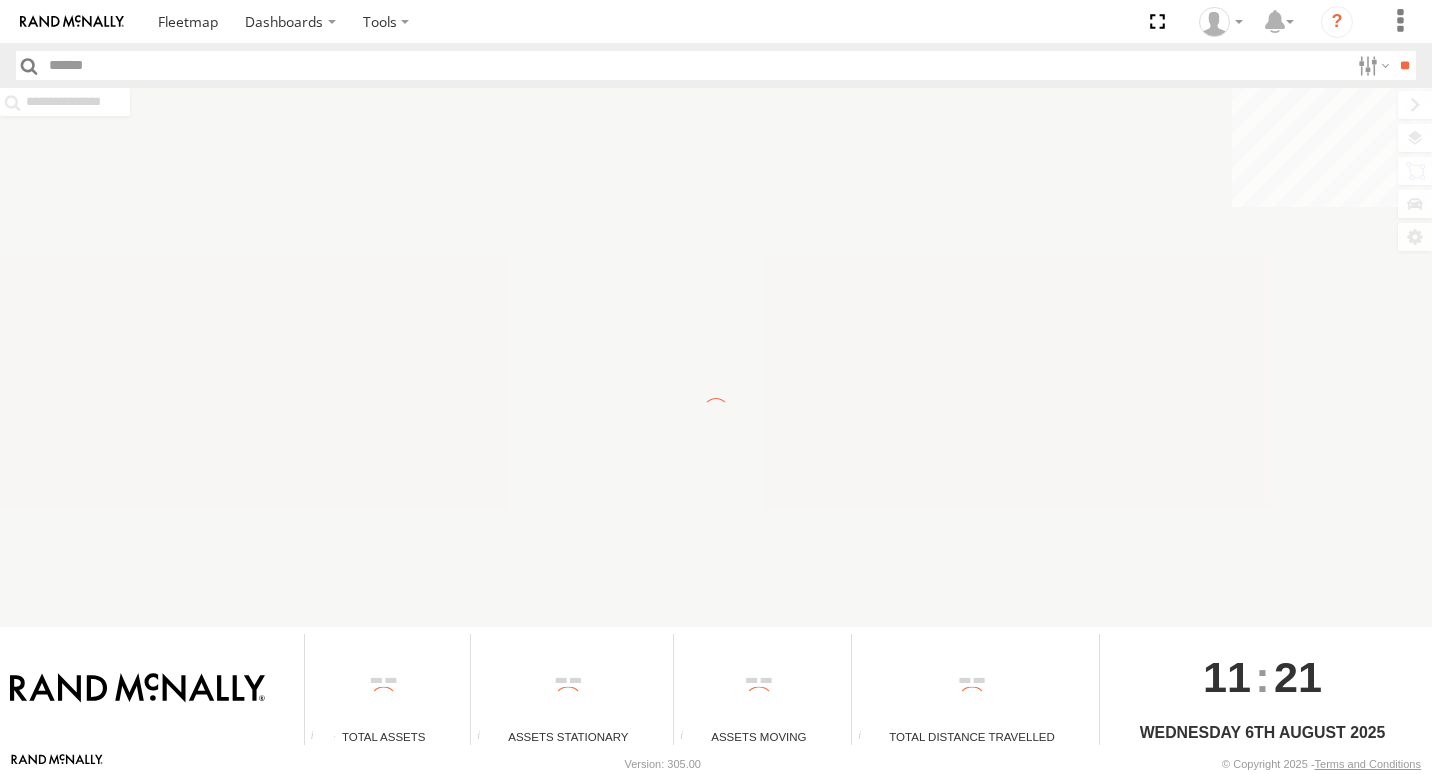 scroll, scrollTop: 0, scrollLeft: 0, axis: both 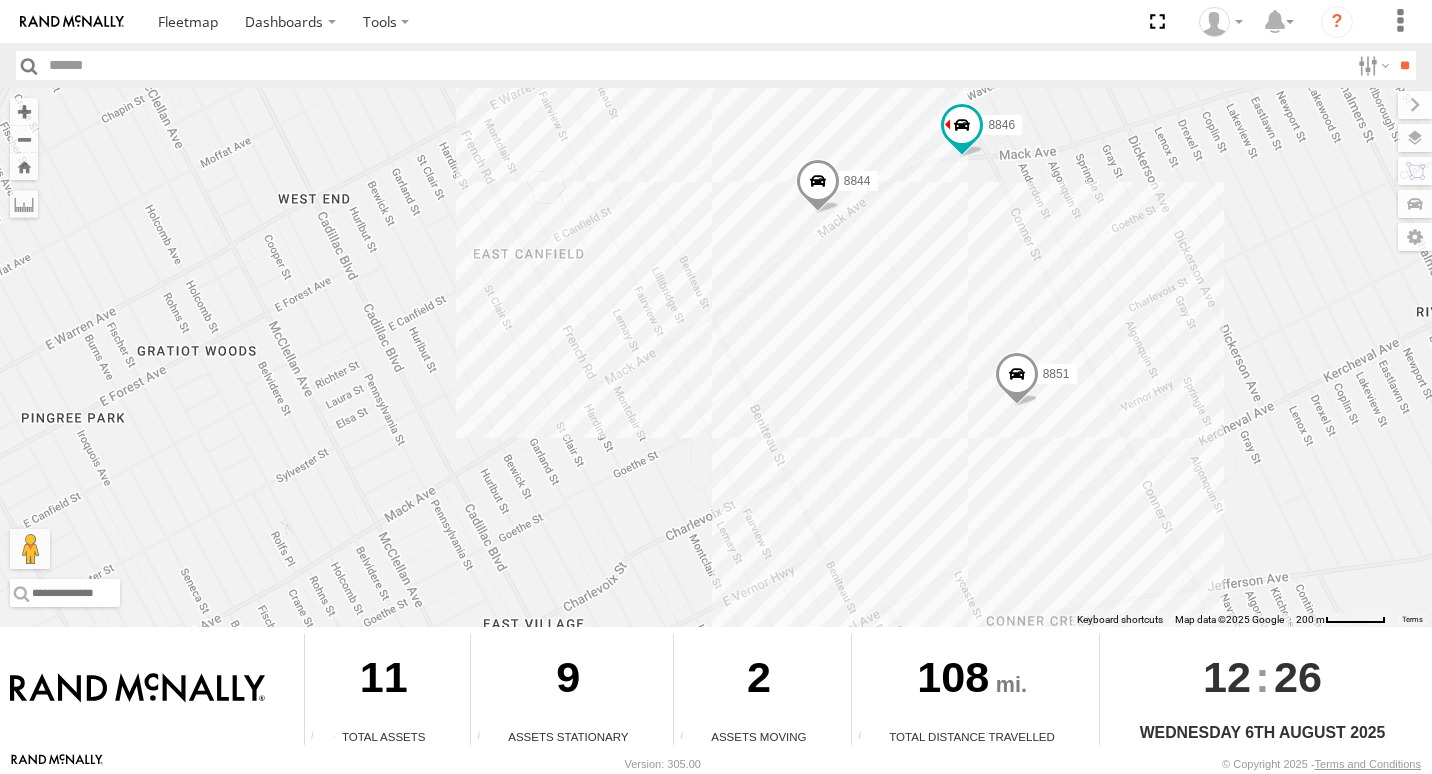 drag, startPoint x: 956, startPoint y: 159, endPoint x: 782, endPoint y: 807, distance: 670.9545 